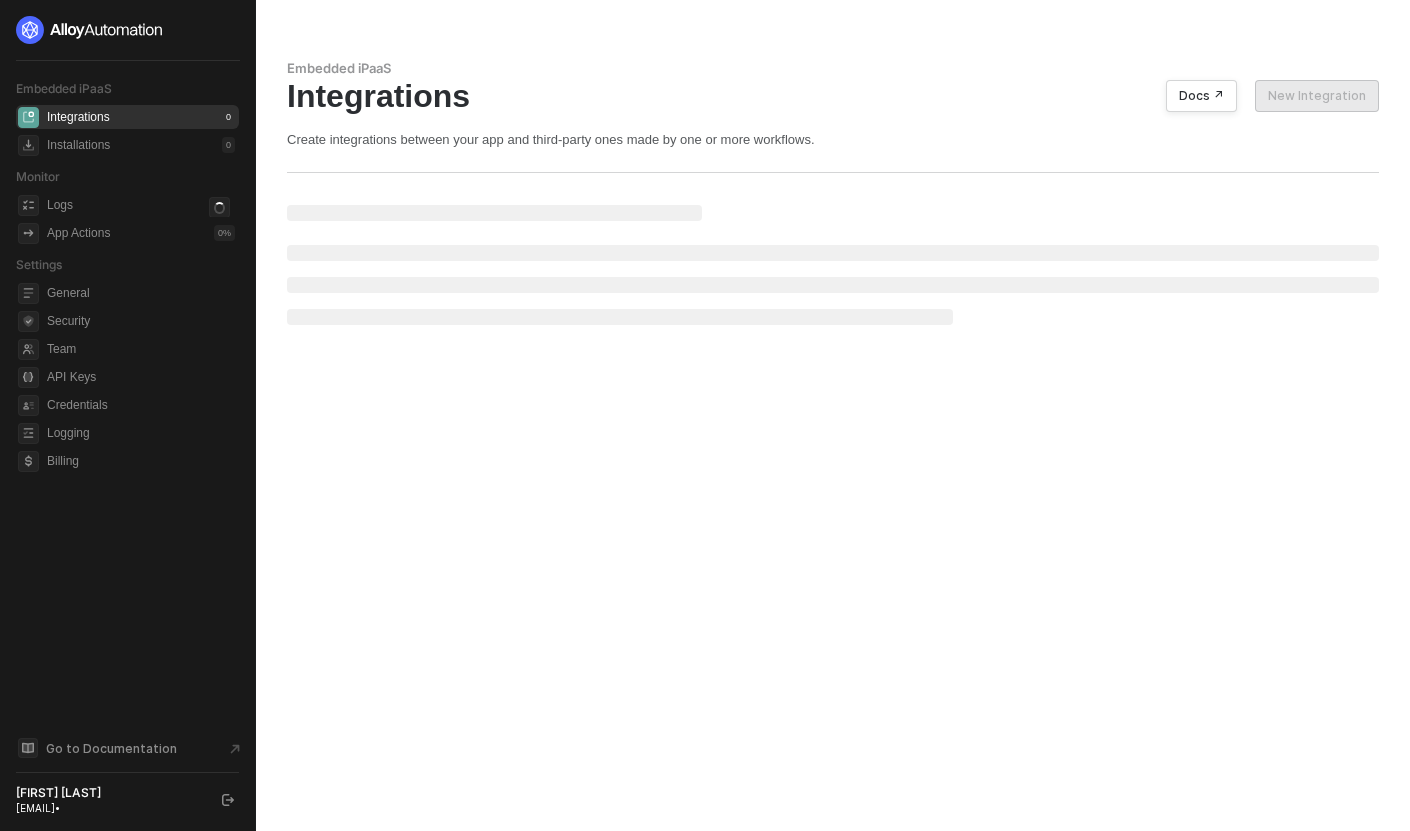 scroll, scrollTop: 0, scrollLeft: 0, axis: both 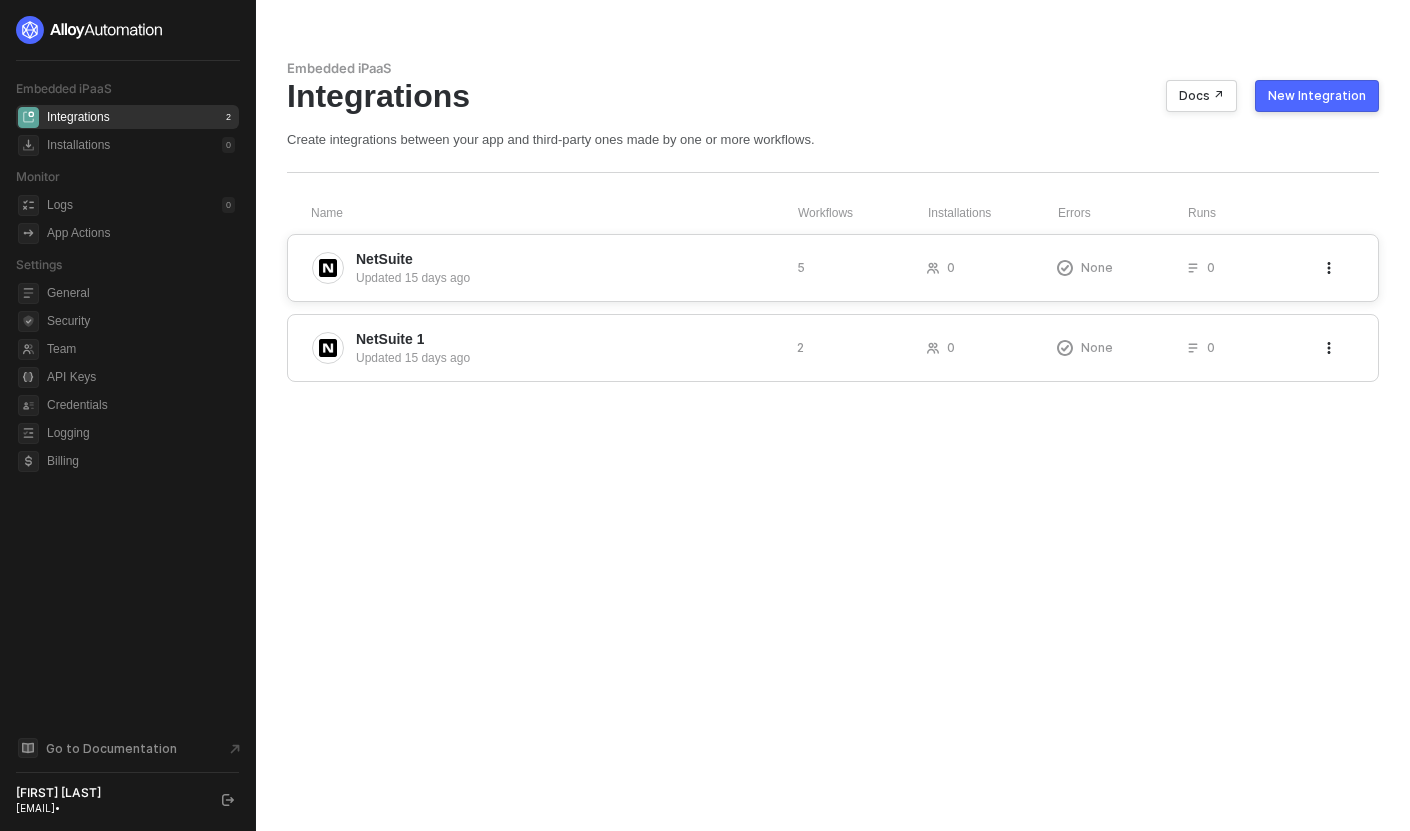 click on "NetSuite" at bounding box center [568, 259] 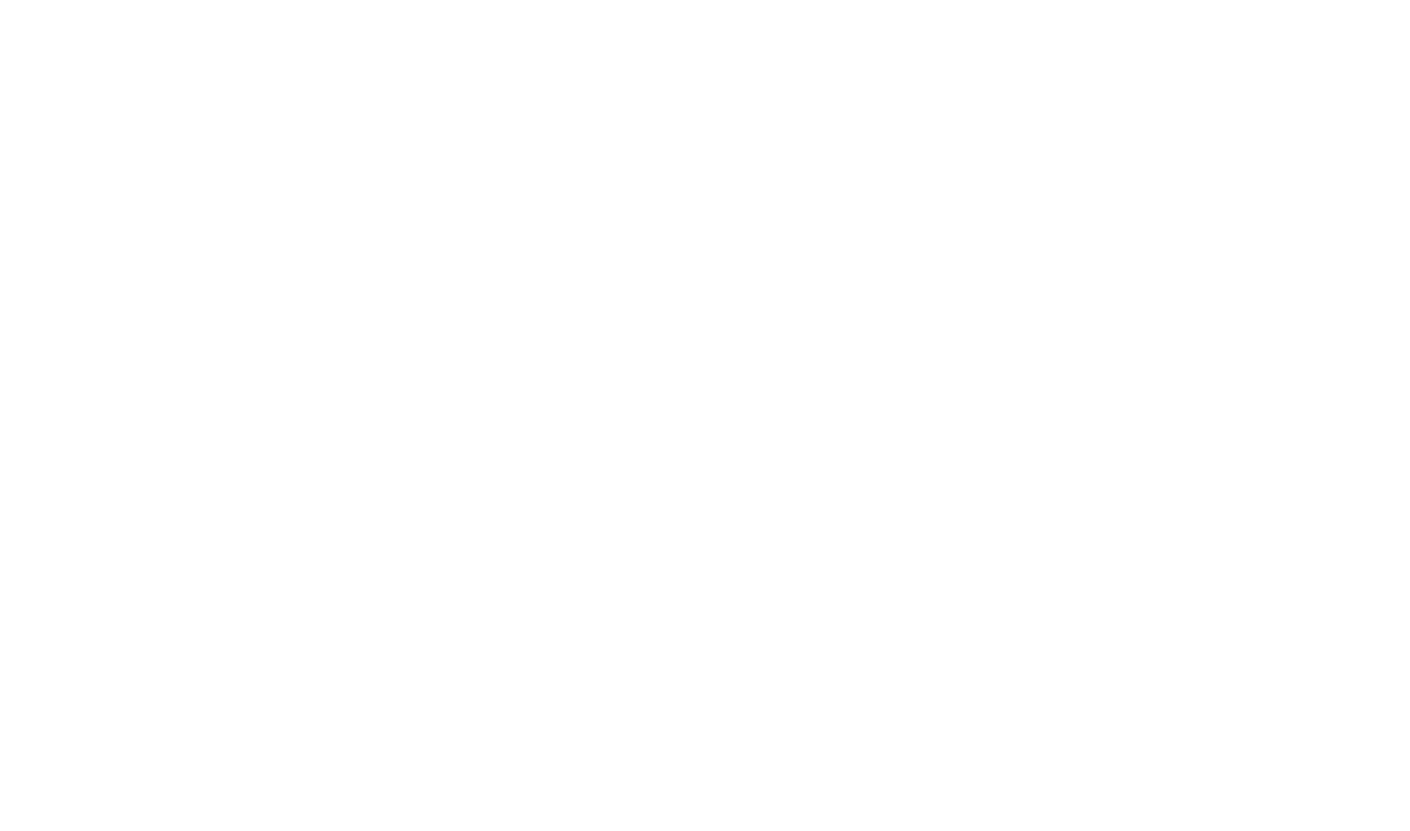 scroll, scrollTop: 0, scrollLeft: 0, axis: both 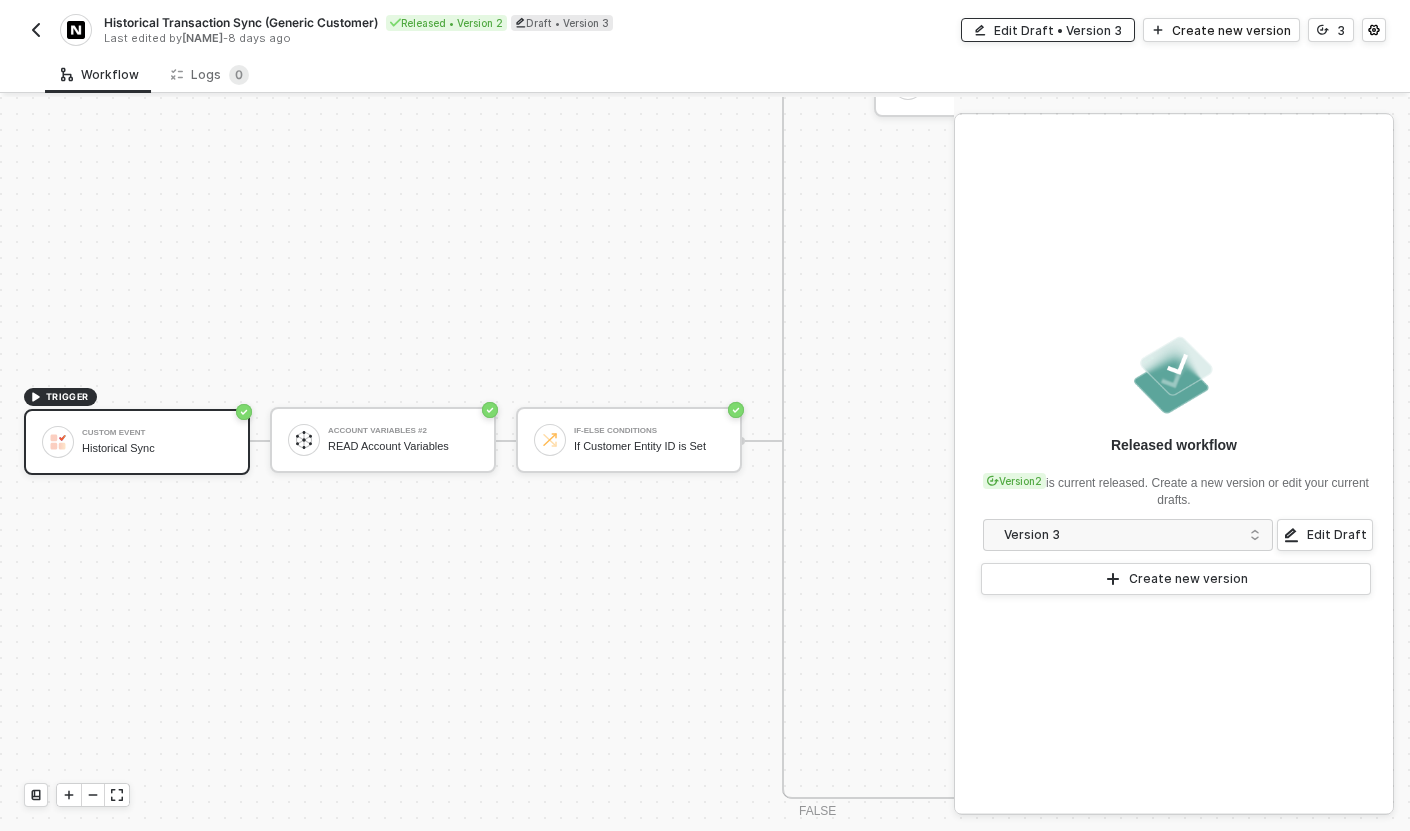 click on "Edit Draft • Version 3" at bounding box center (1058, 30) 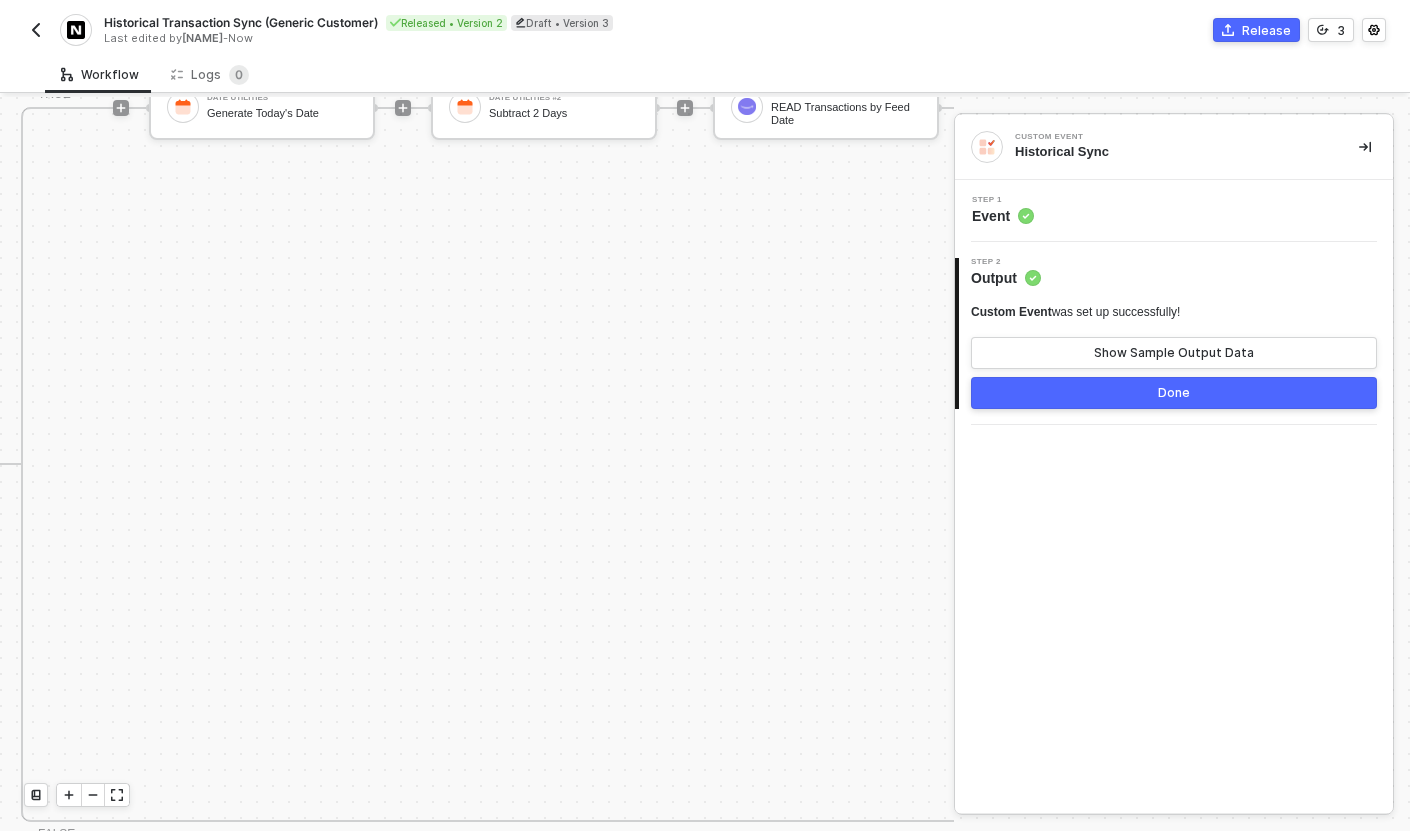 scroll, scrollTop: 0, scrollLeft: 856, axis: horizontal 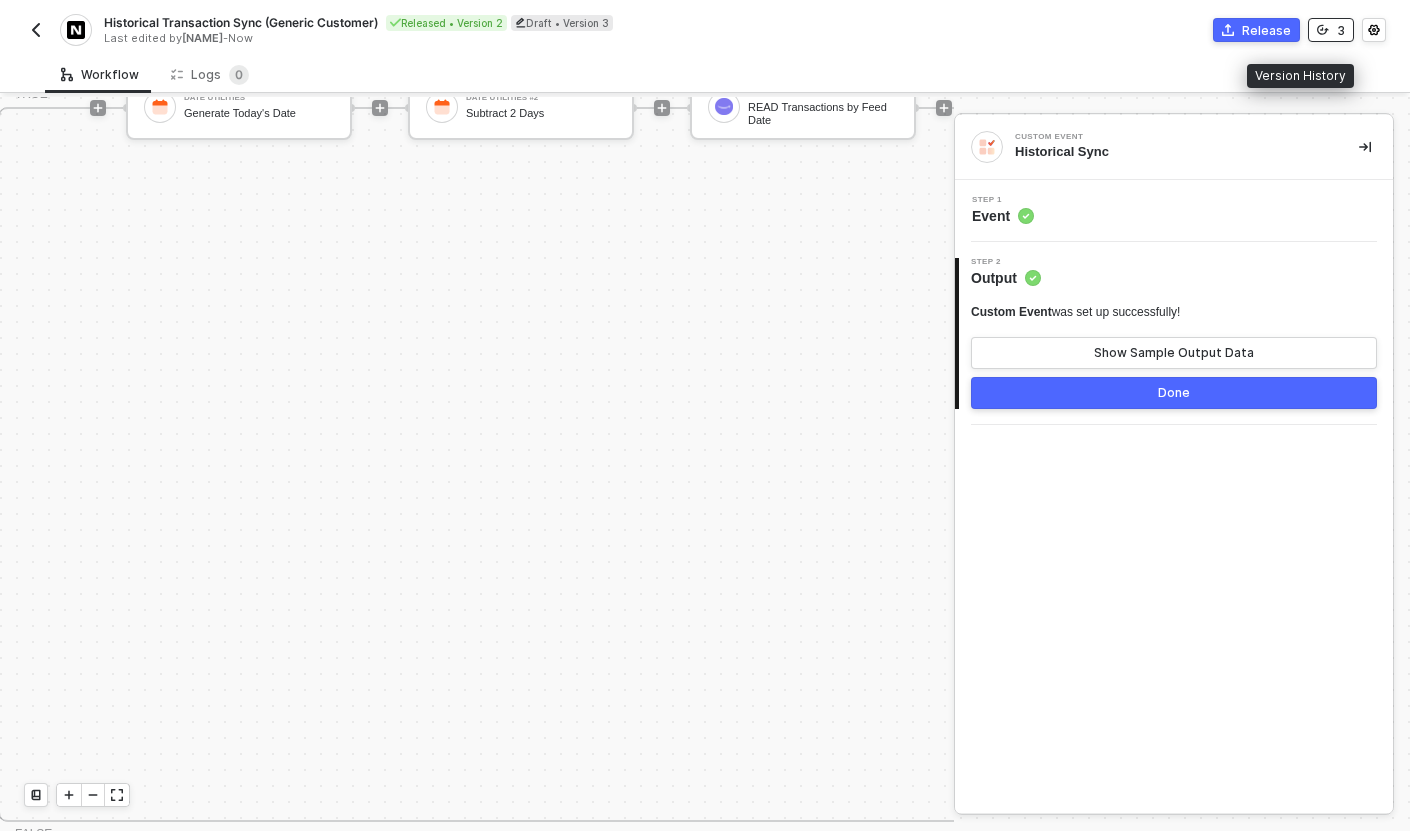 click on "3" at bounding box center (1331, 30) 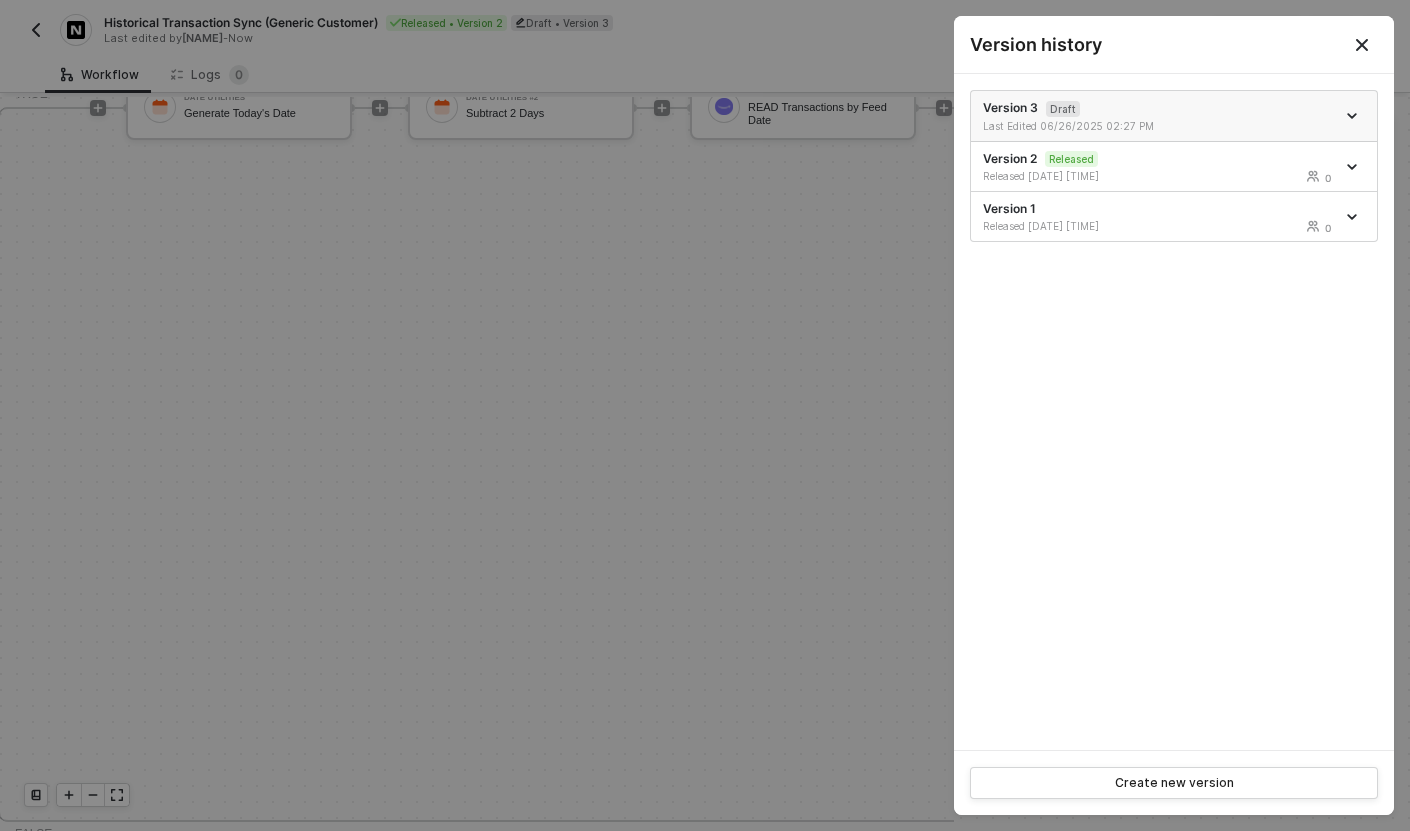 click on "Last Edited 06/26/2025 02:27 PM" at bounding box center (1159, 126) 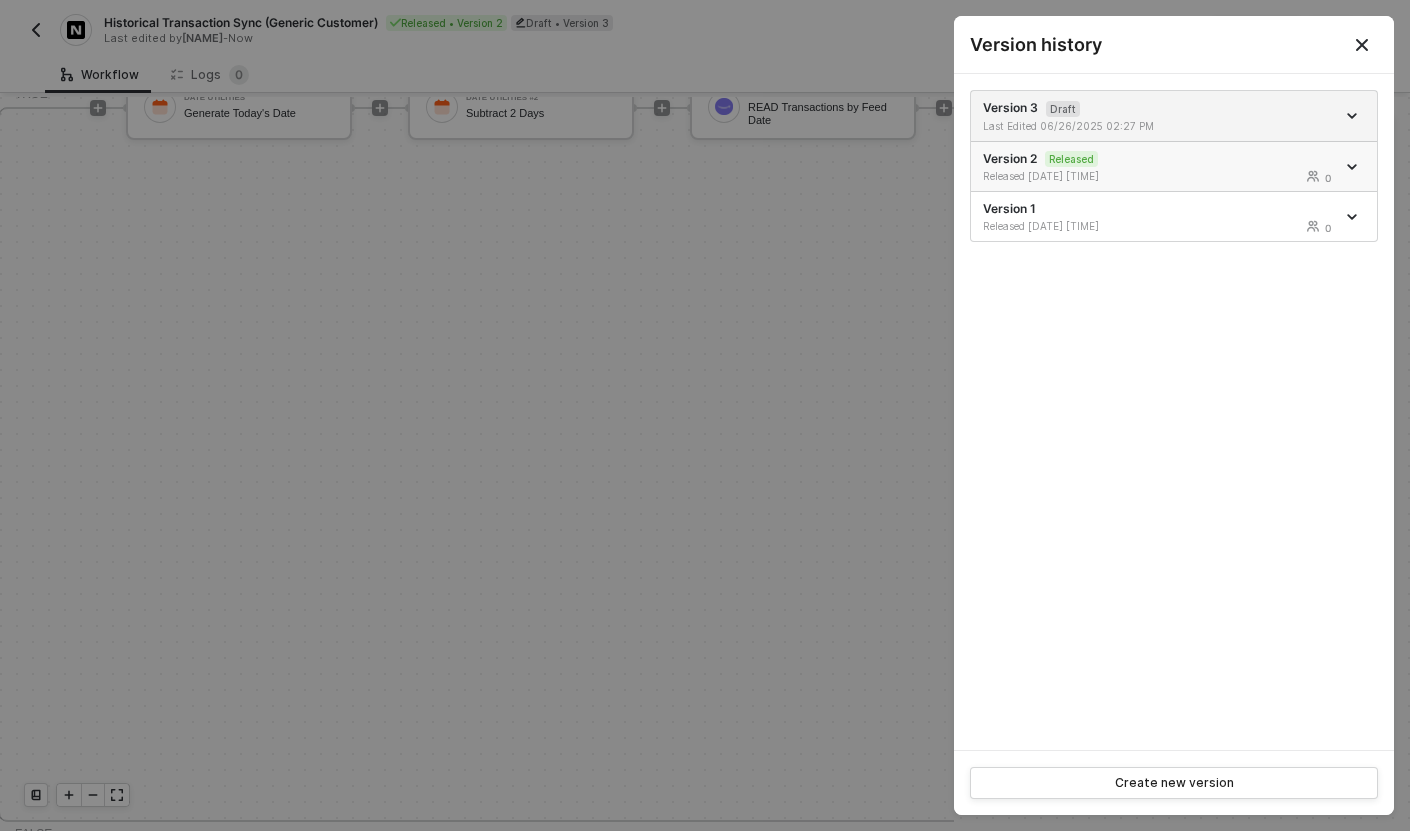 click on "Released 06/24/2025 01:18 PM 0" at bounding box center [1159, 126] 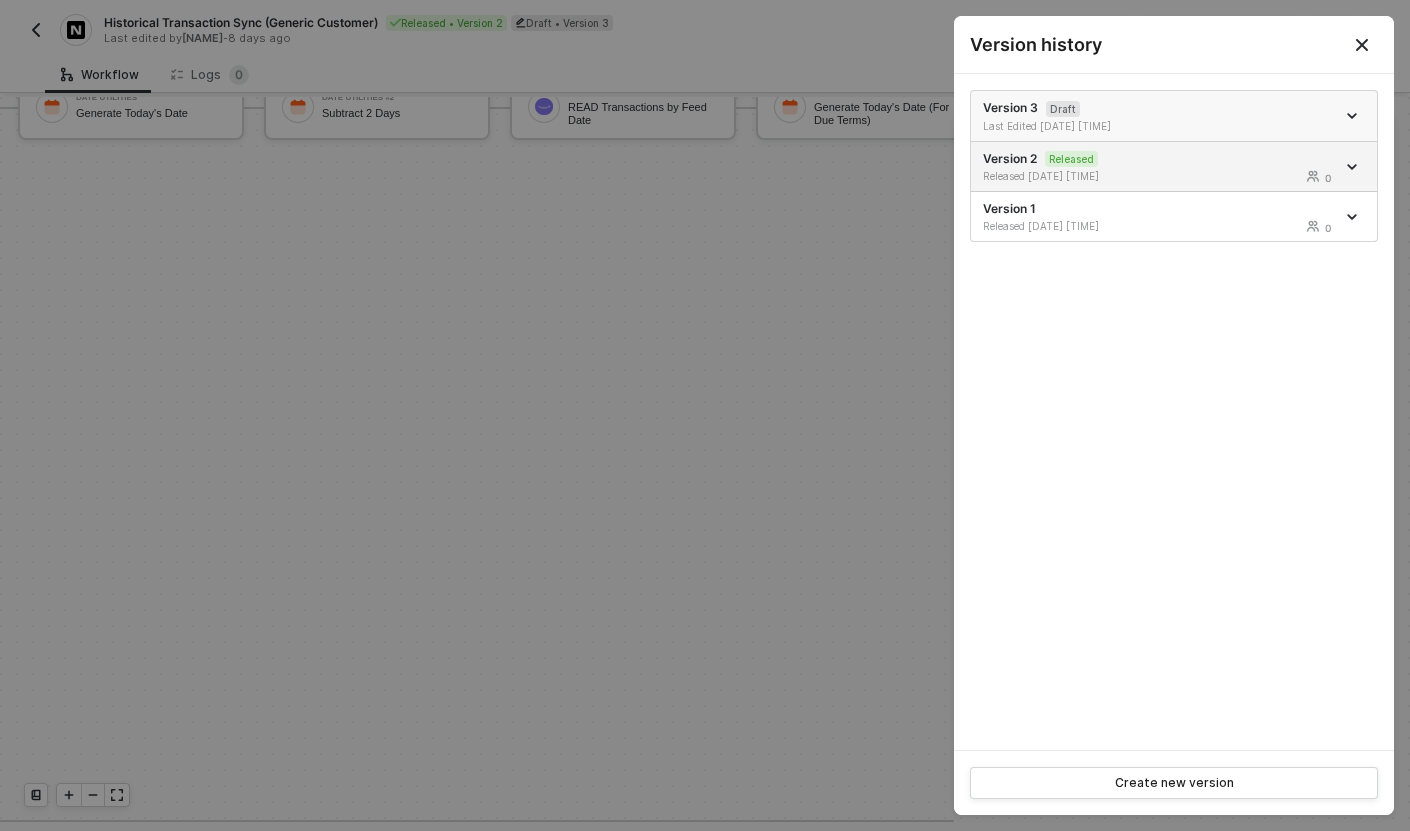 click on "Version 3 Draft Last Edited 07/03/2025 10:25 AM" at bounding box center (1174, 116) 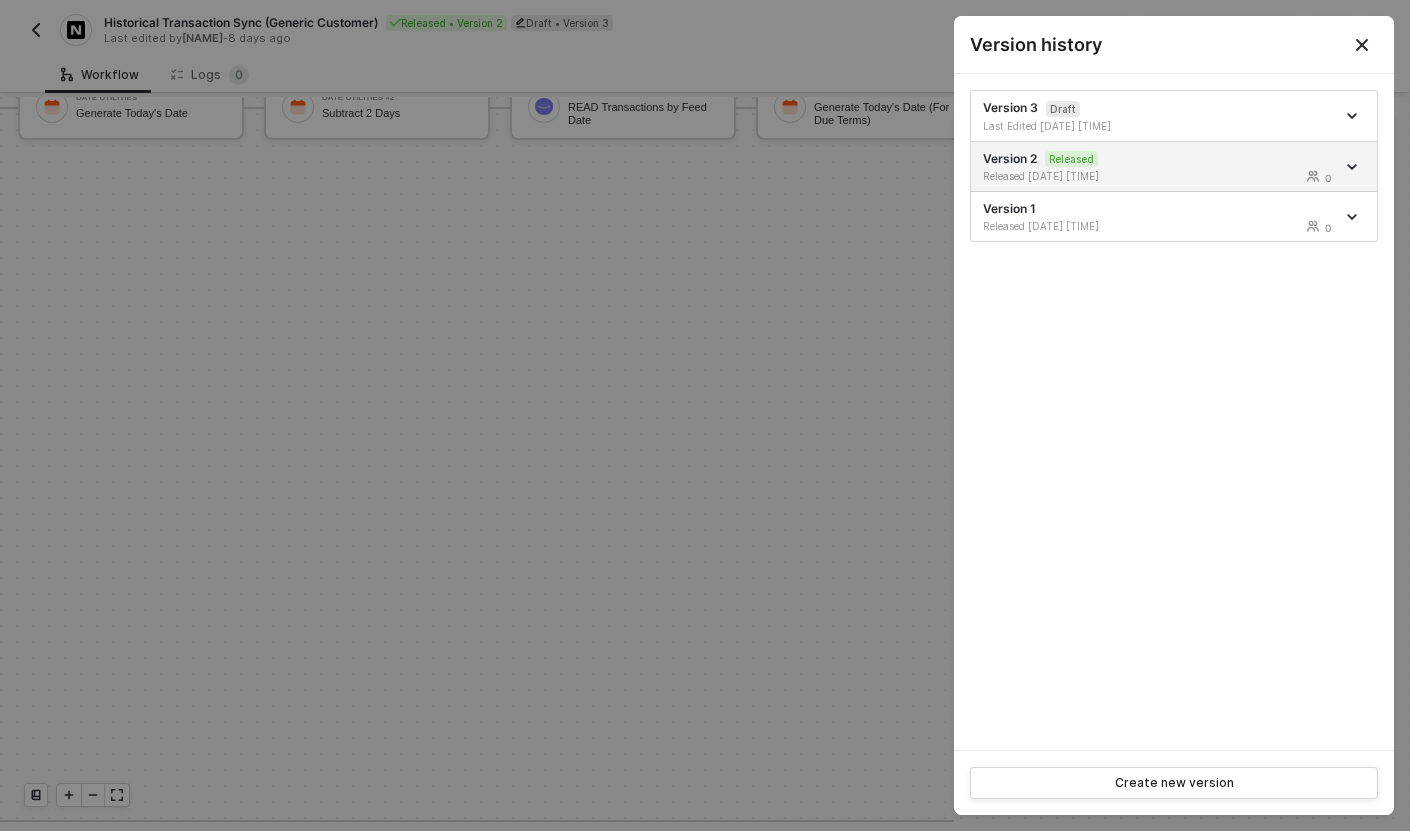 click at bounding box center [1362, 45] 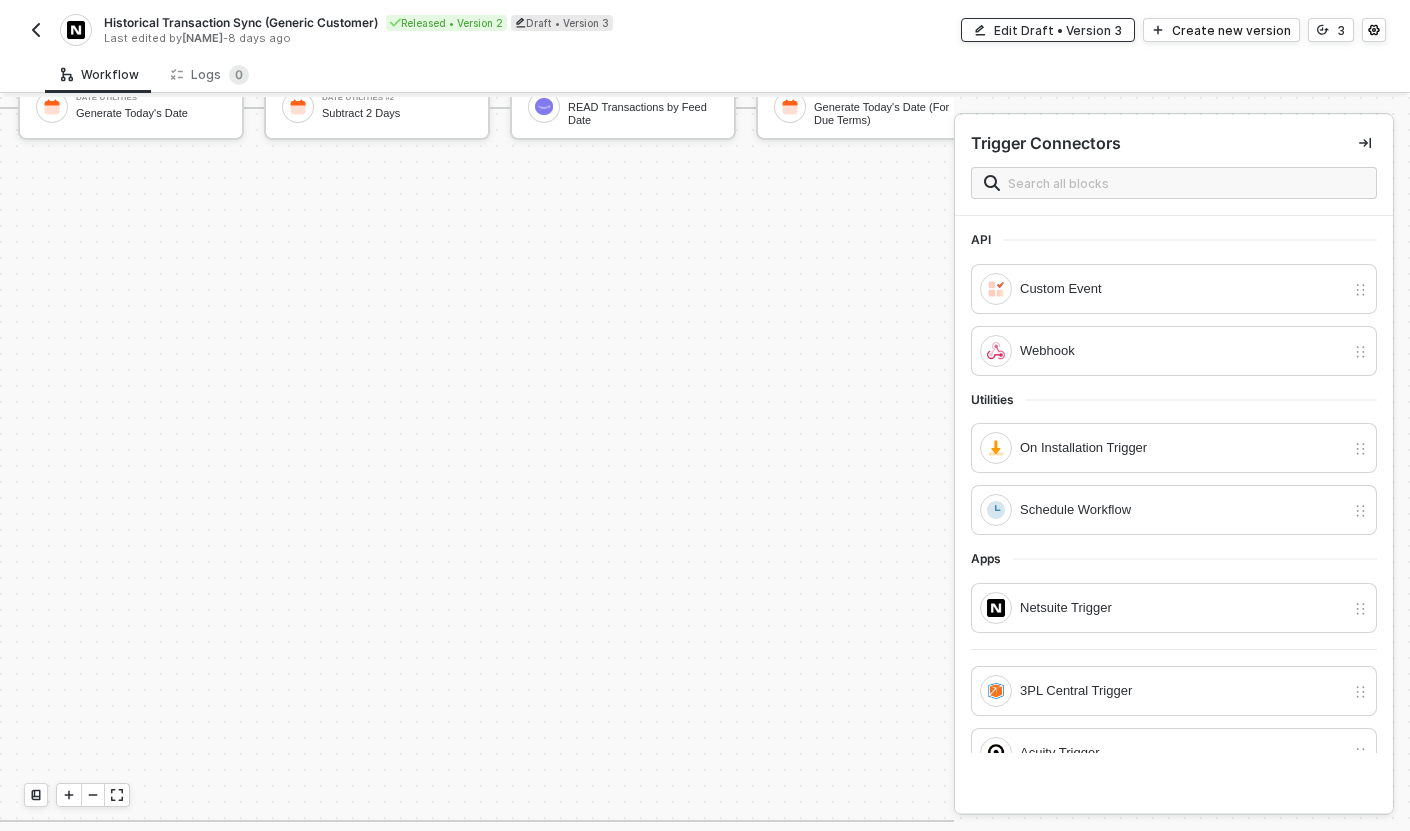 click on "Edit Draft • Version 3" at bounding box center (1048, 30) 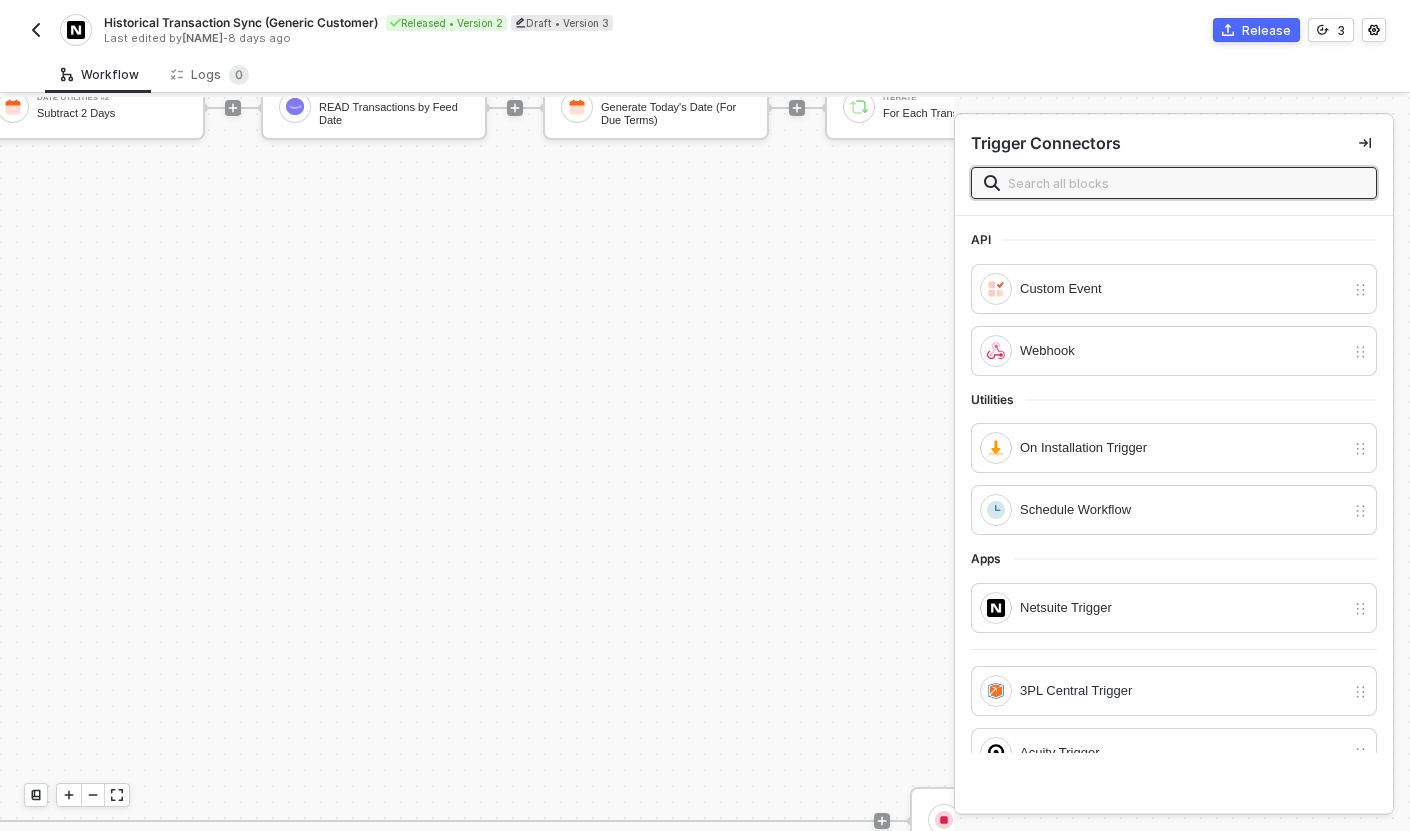 scroll, scrollTop: 0, scrollLeft: 1586, axis: horizontal 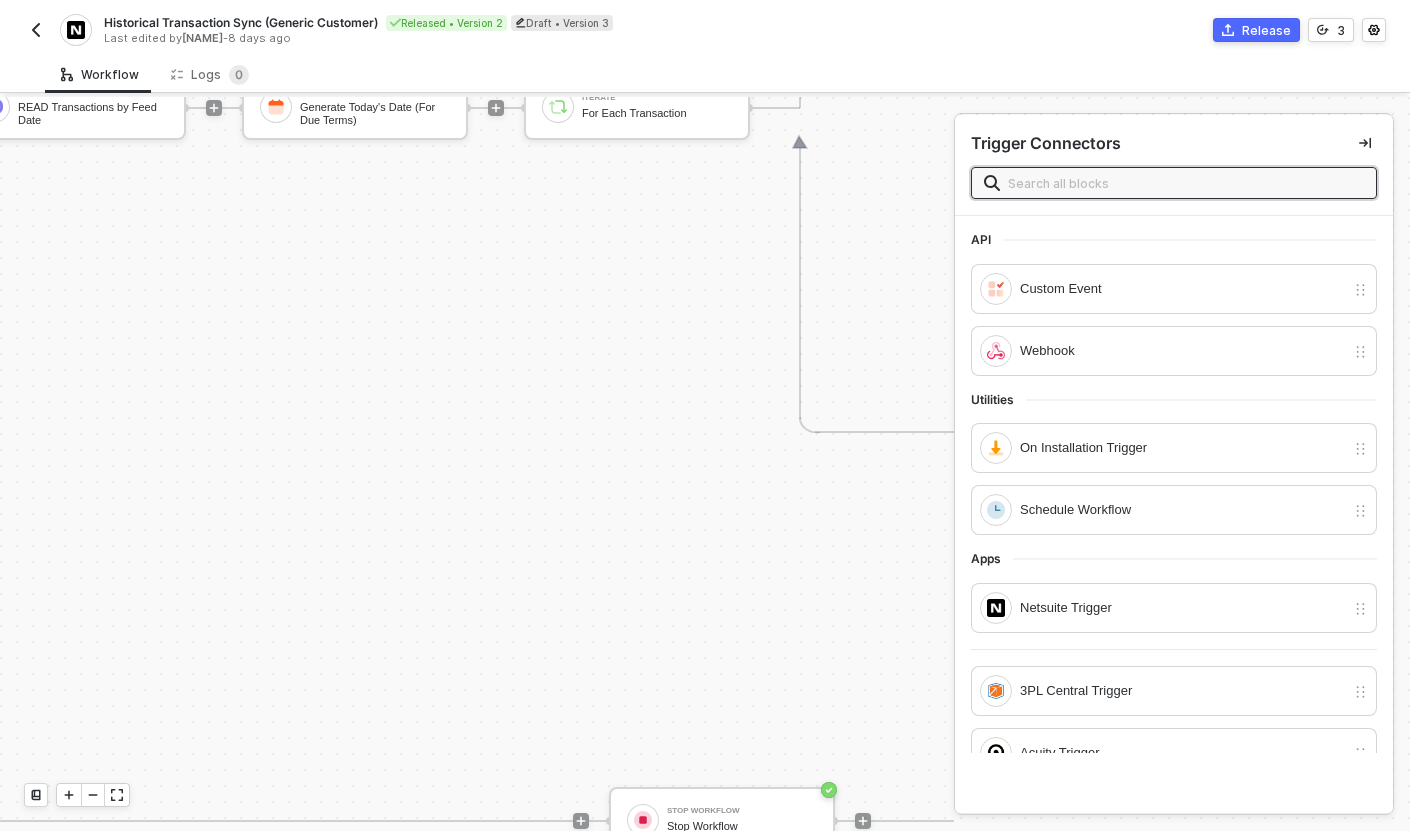 click at bounding box center (840, 108) 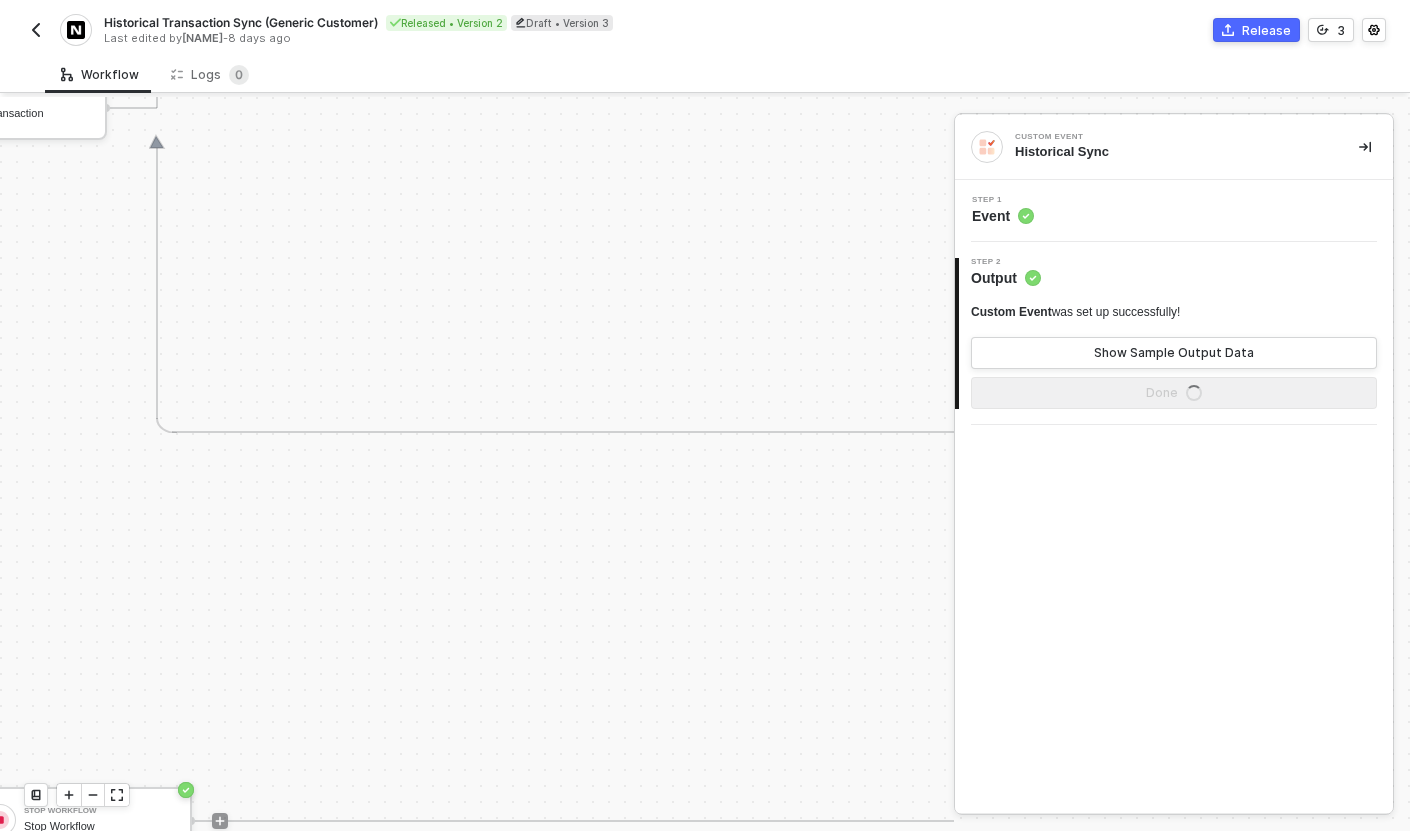 scroll, scrollTop: 0, scrollLeft: 2251, axis: horizontal 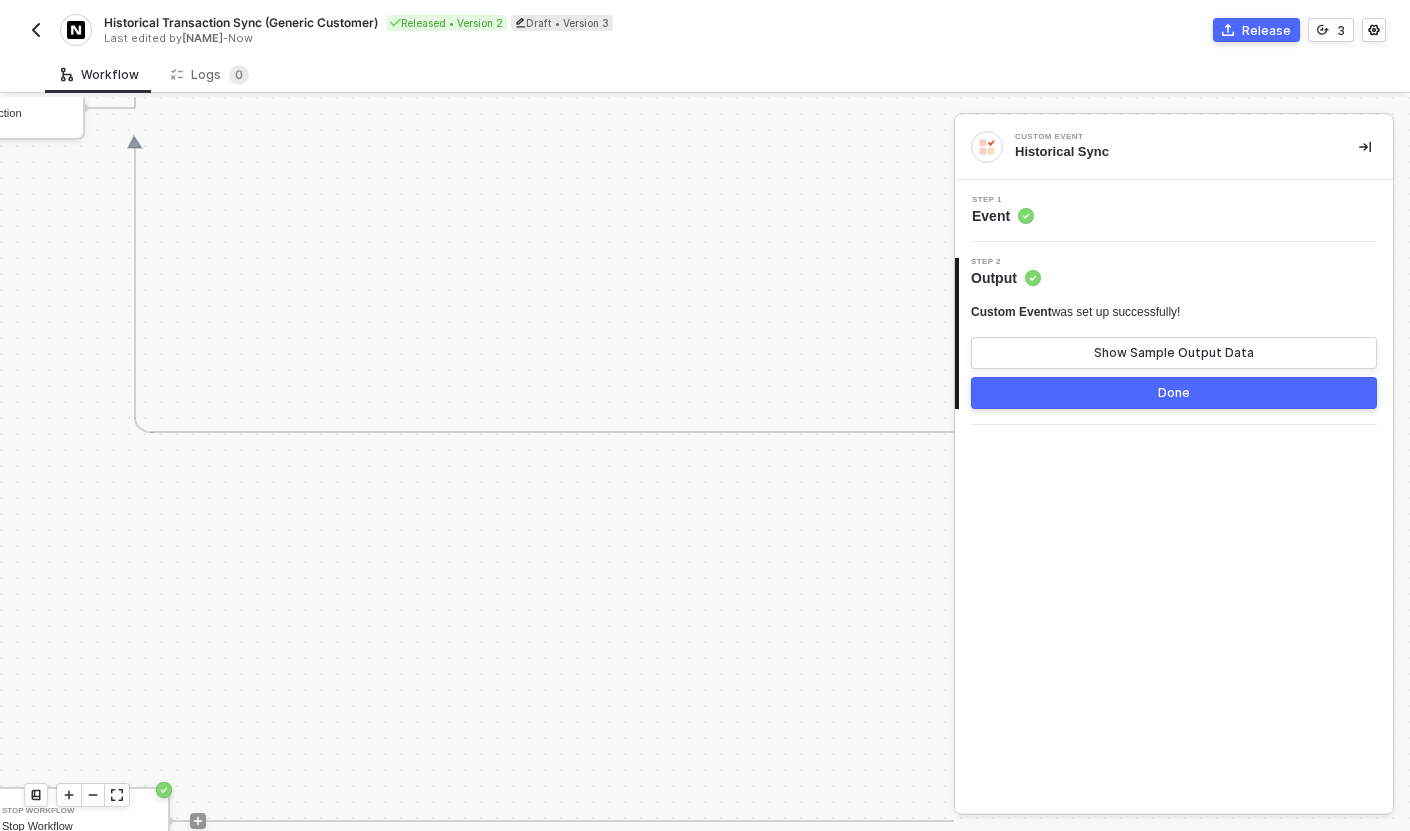 click at bounding box center [1365, 147] 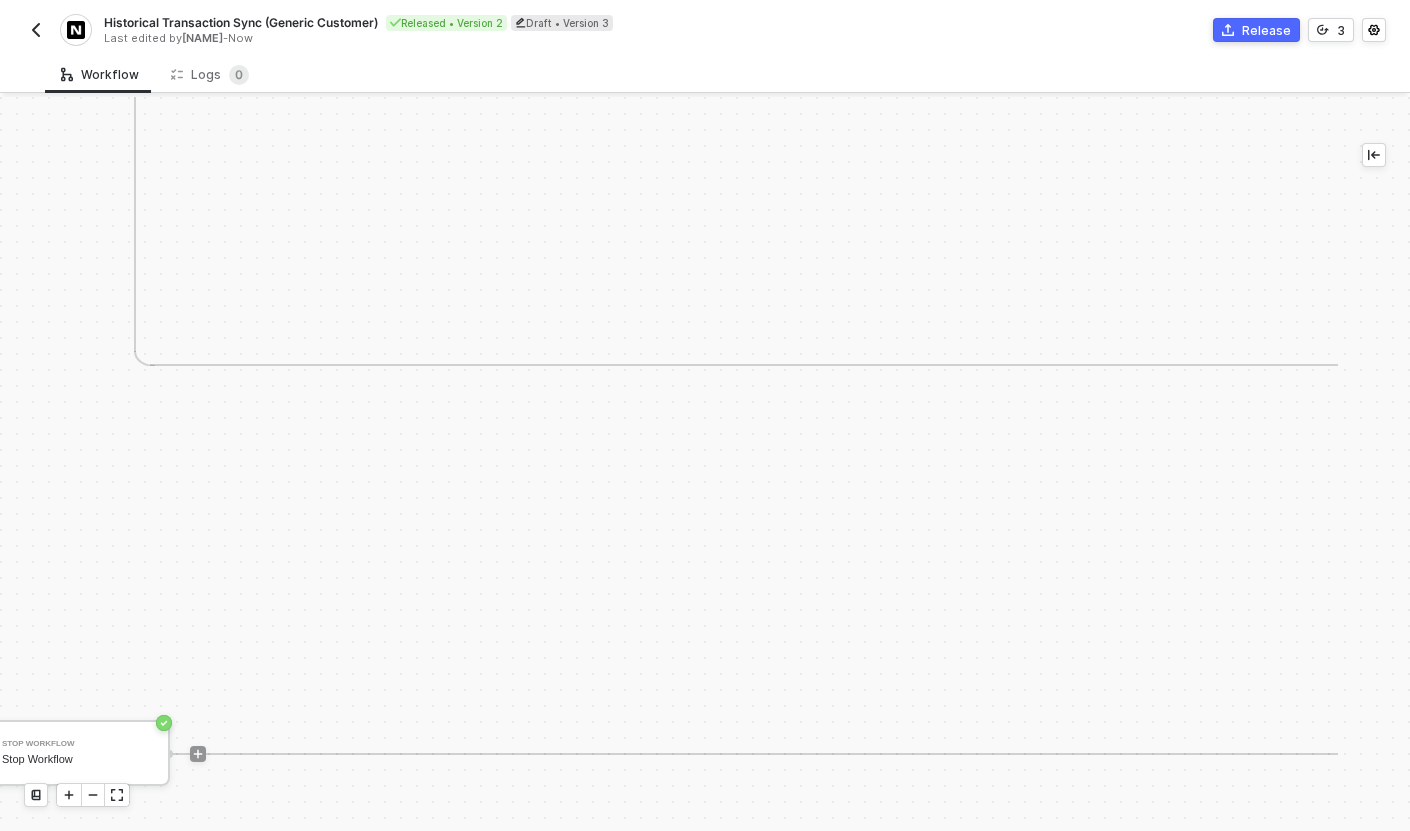 scroll, scrollTop: 0, scrollLeft: 2251, axis: horizontal 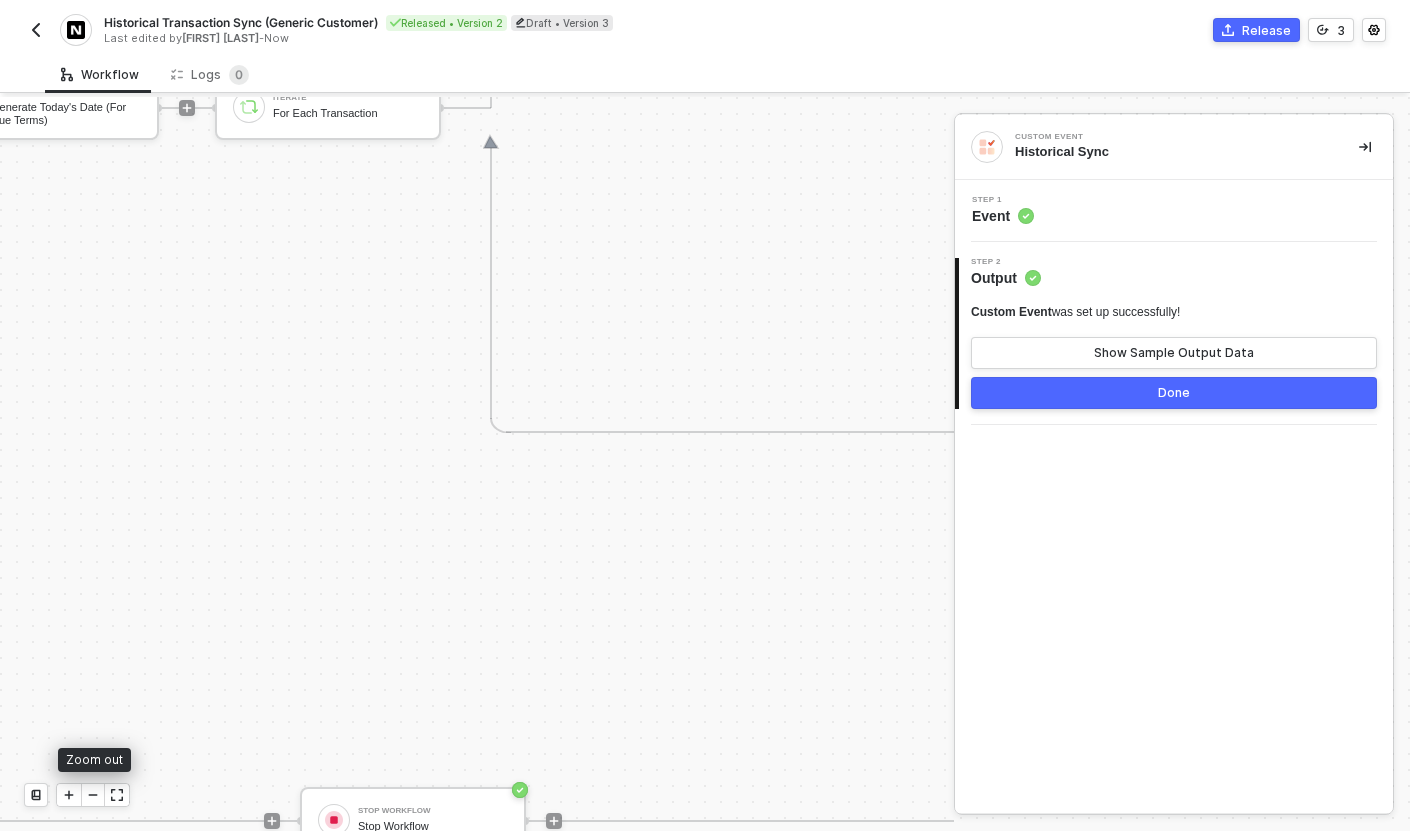 click at bounding box center (93, 795) 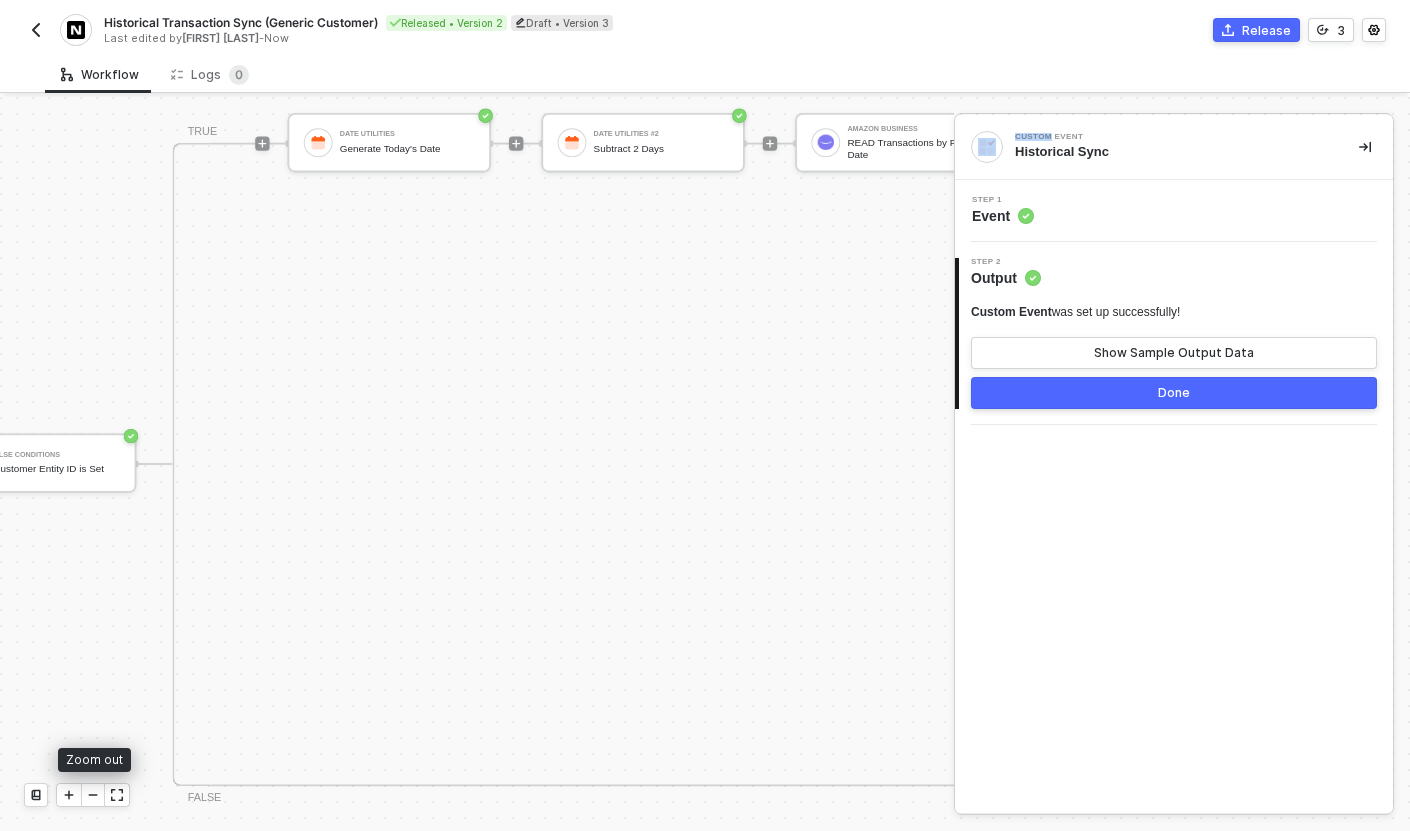 click at bounding box center [93, 795] 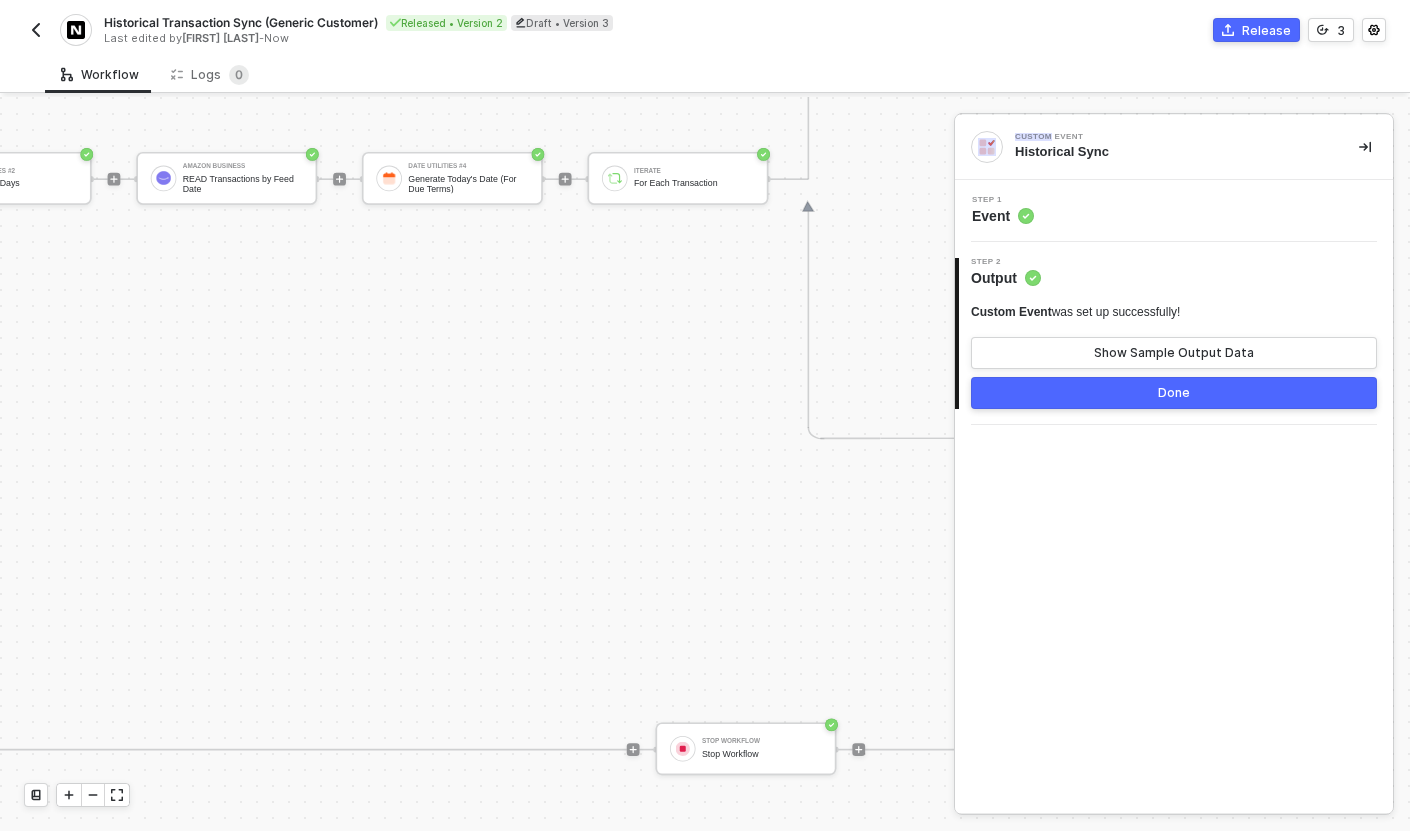 scroll, scrollTop: 0, scrollLeft: 2286, axis: horizontal 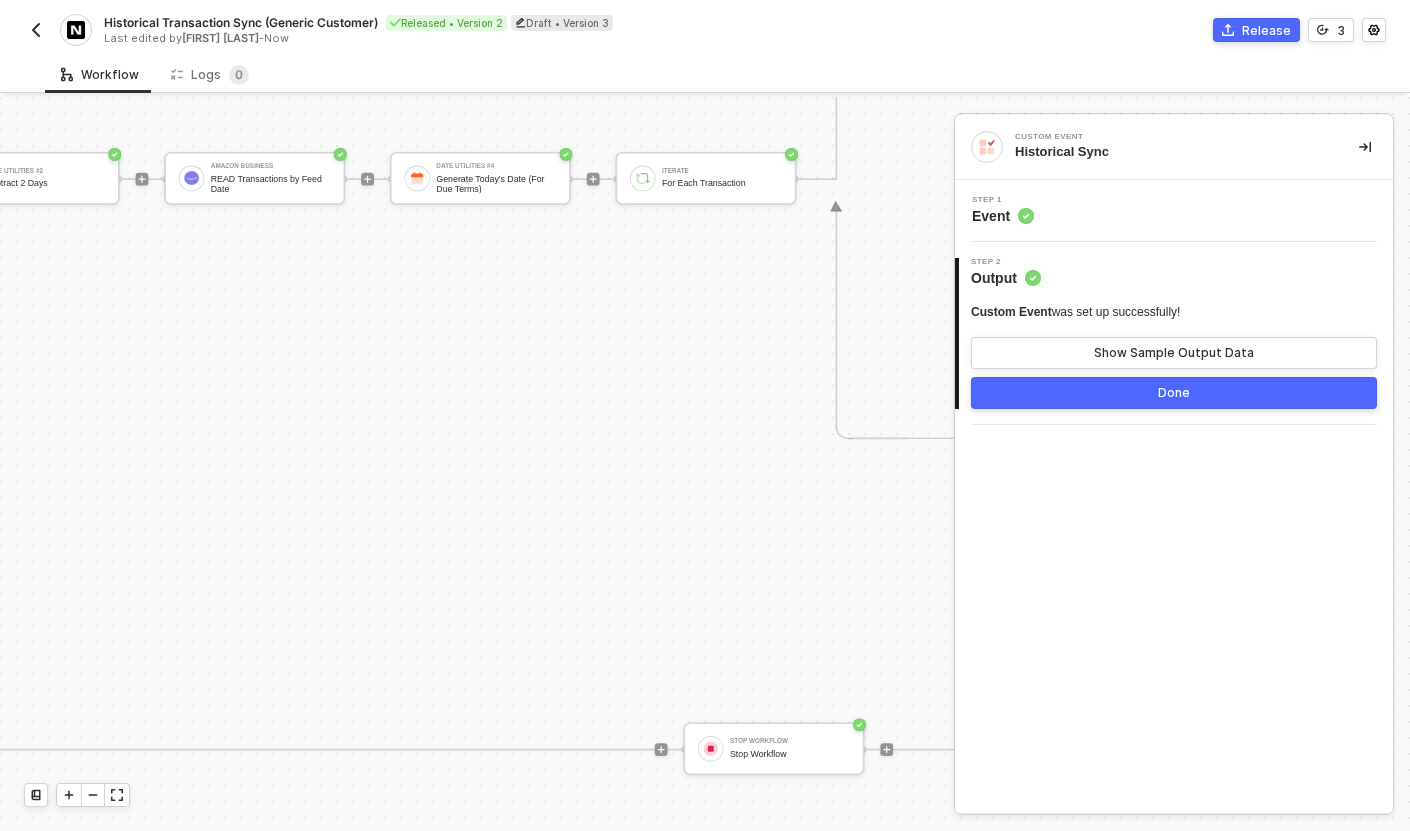 click on "Custom Event Historical Sync" at bounding box center [1174, 147] 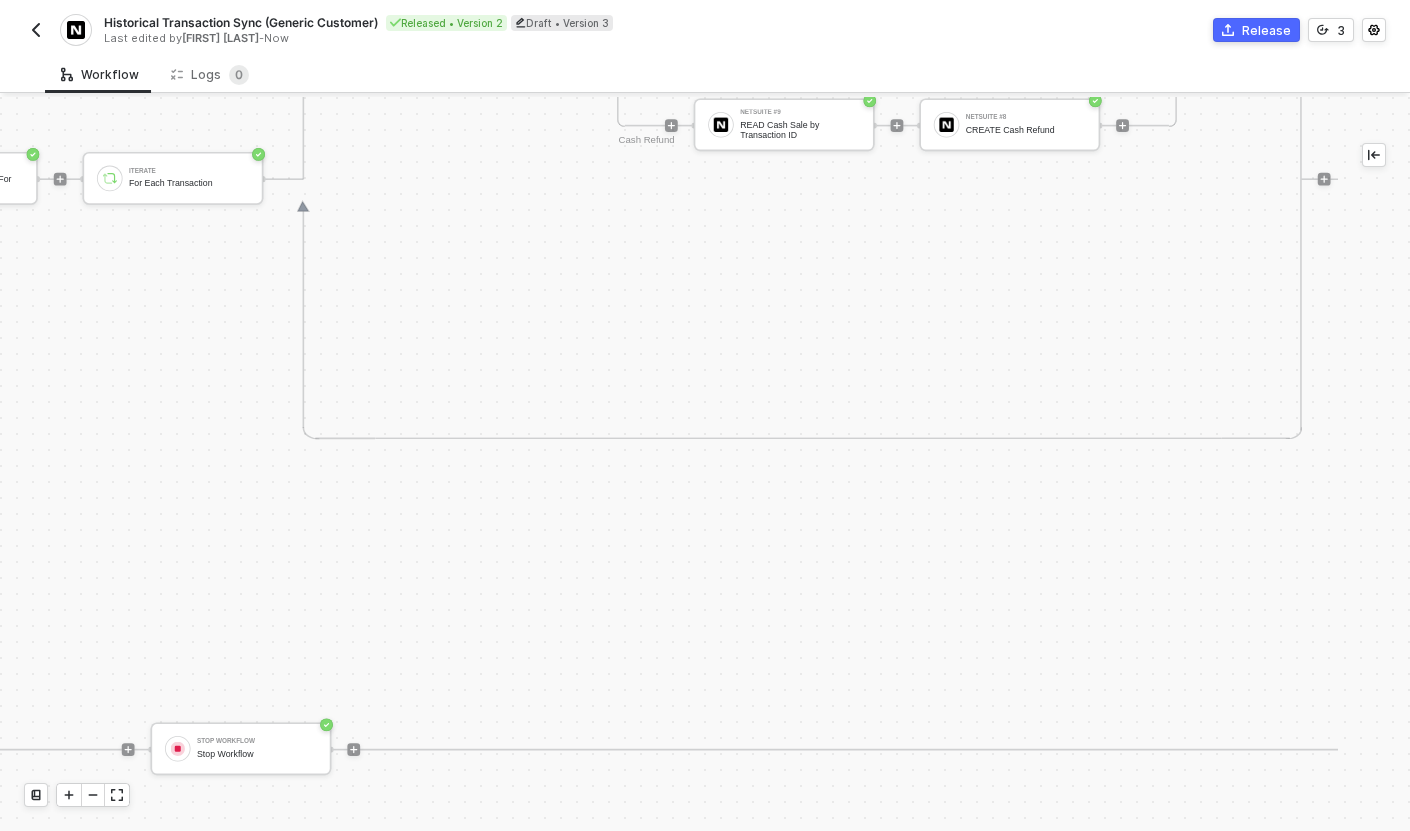 scroll, scrollTop: 0, scrollLeft: 3014, axis: horizontal 